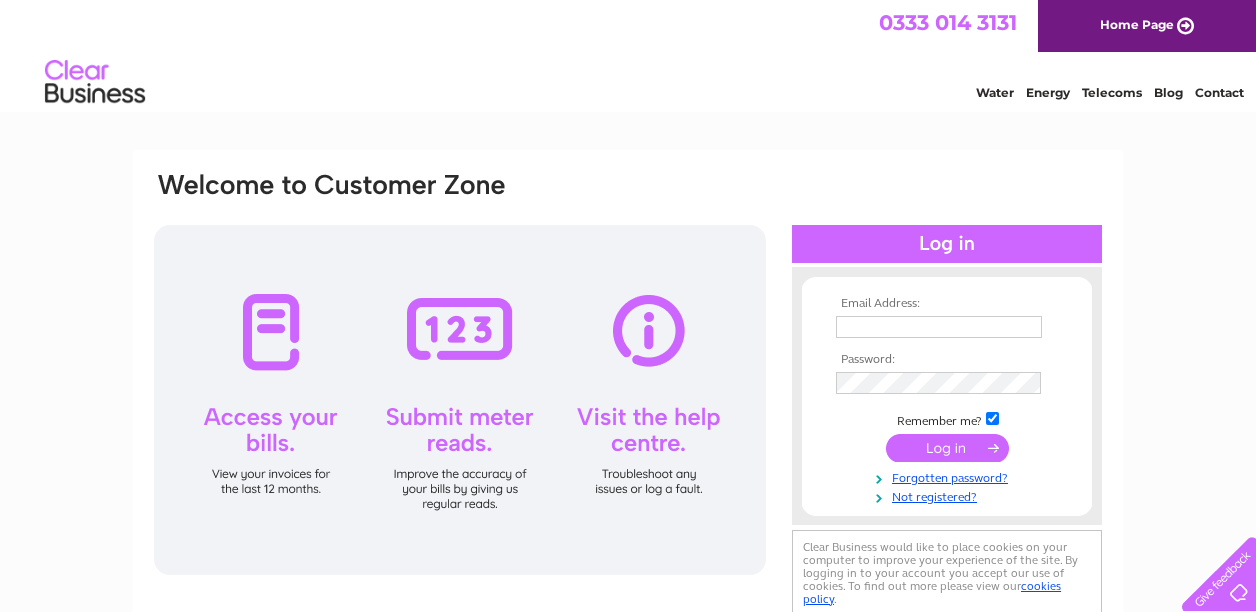 scroll, scrollTop: 0, scrollLeft: 0, axis: both 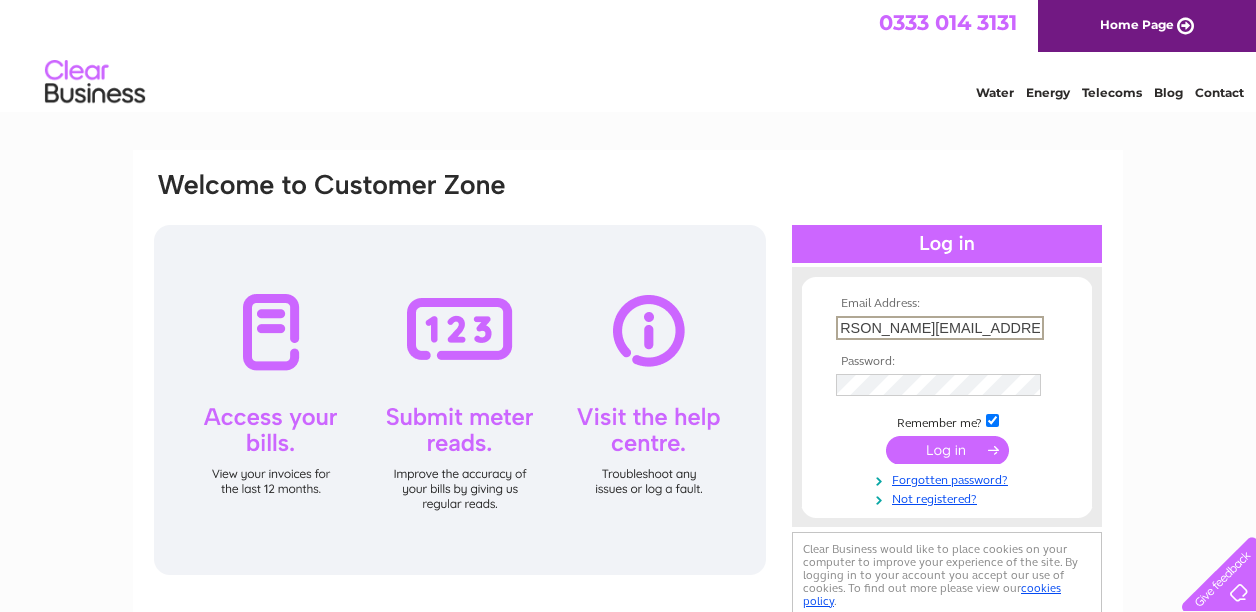 type on "[PERSON_NAME][EMAIL_ADDRESS][PERSON_NAME][DOMAIN_NAME]" 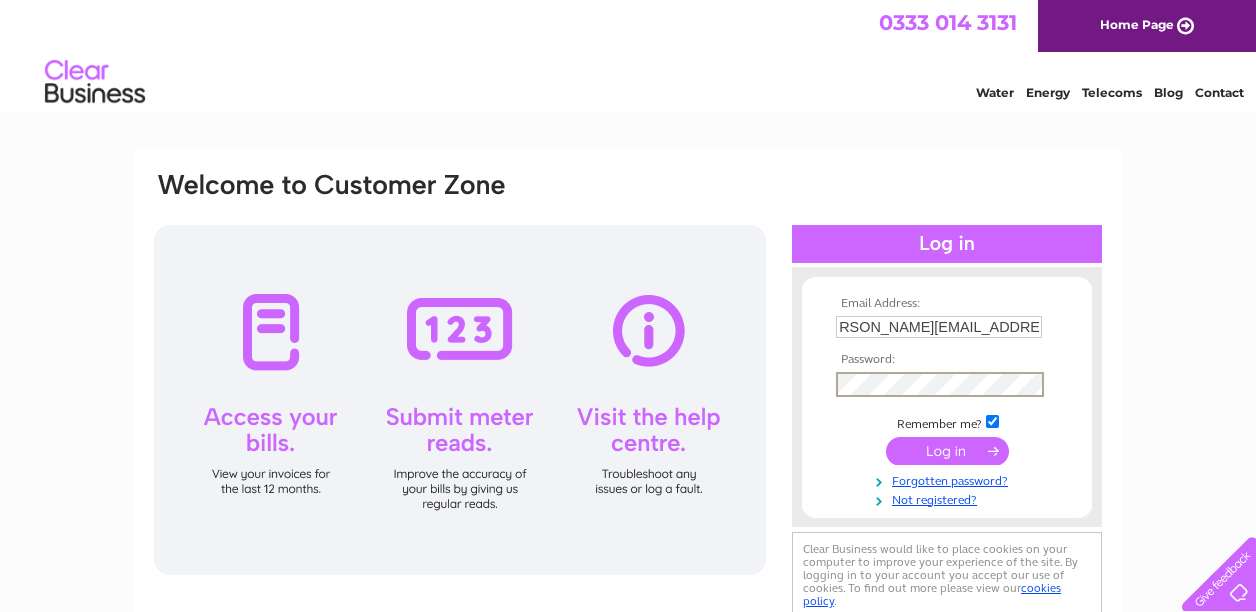 scroll, scrollTop: 0, scrollLeft: 0, axis: both 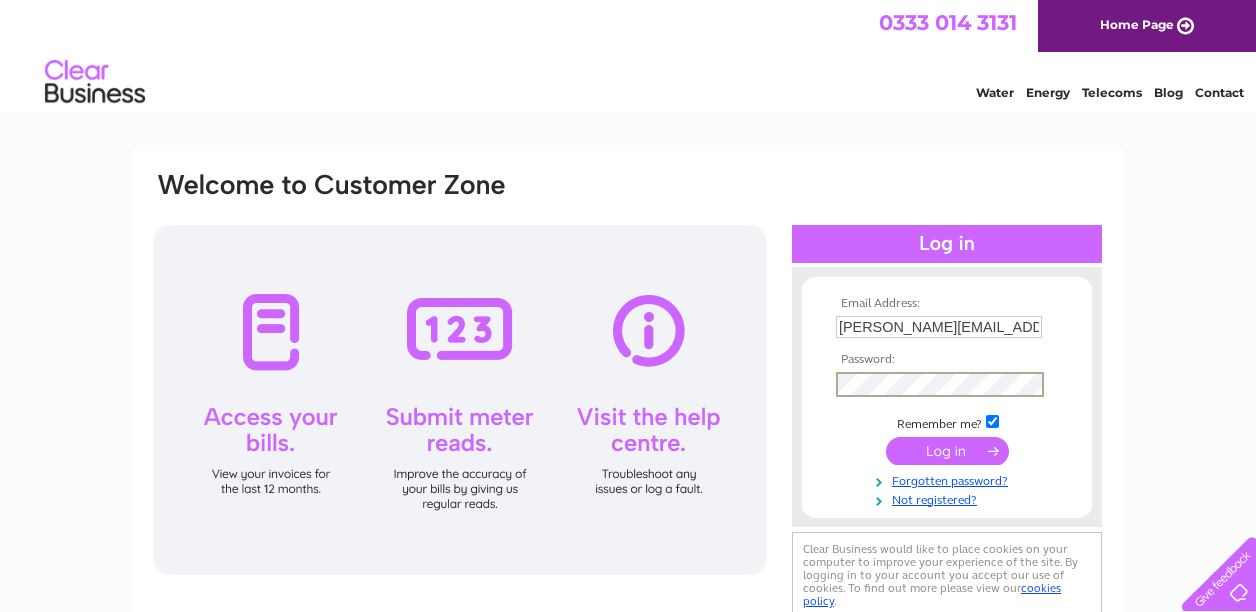 click at bounding box center [947, 451] 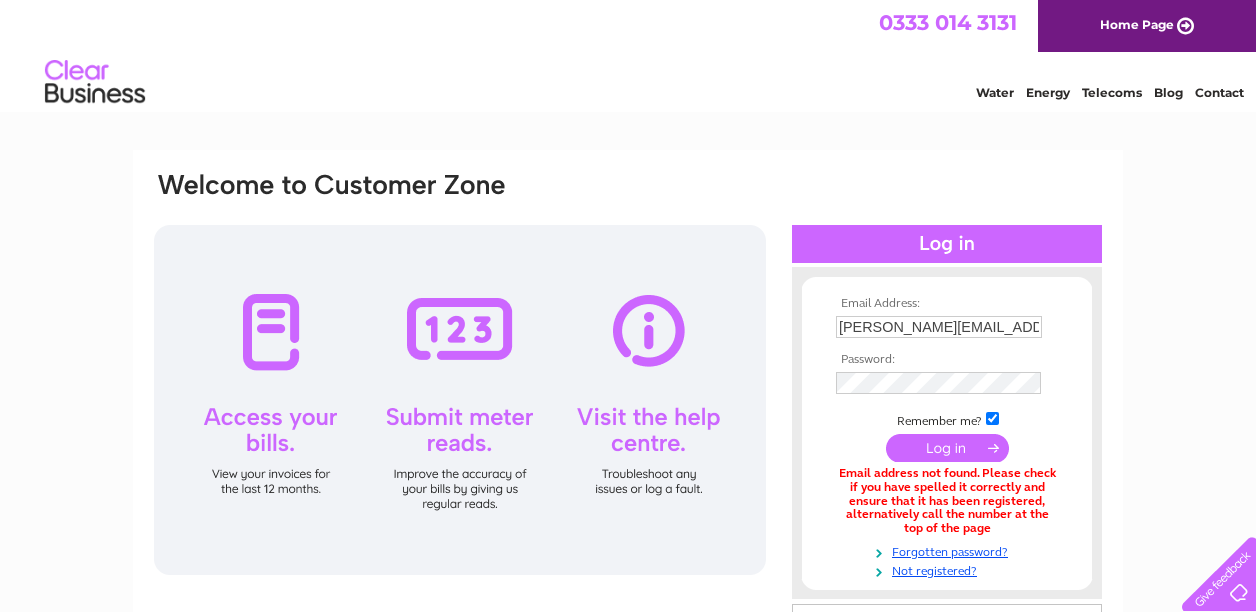 scroll, scrollTop: 0, scrollLeft: 0, axis: both 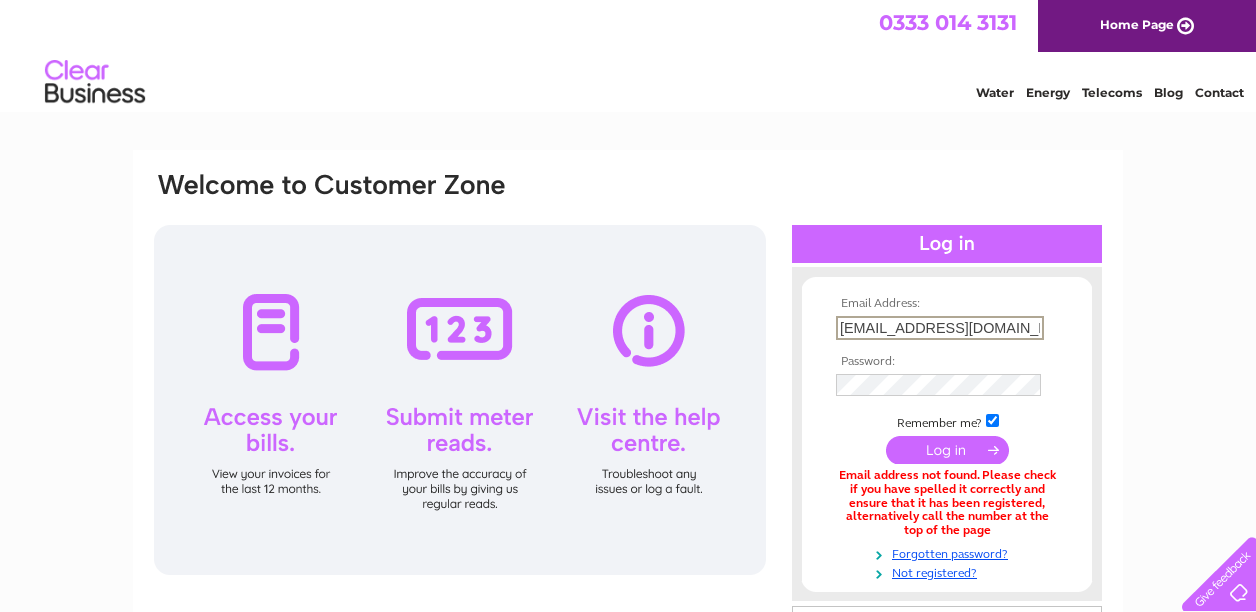 type on "info@littlewanderers.co.uk" 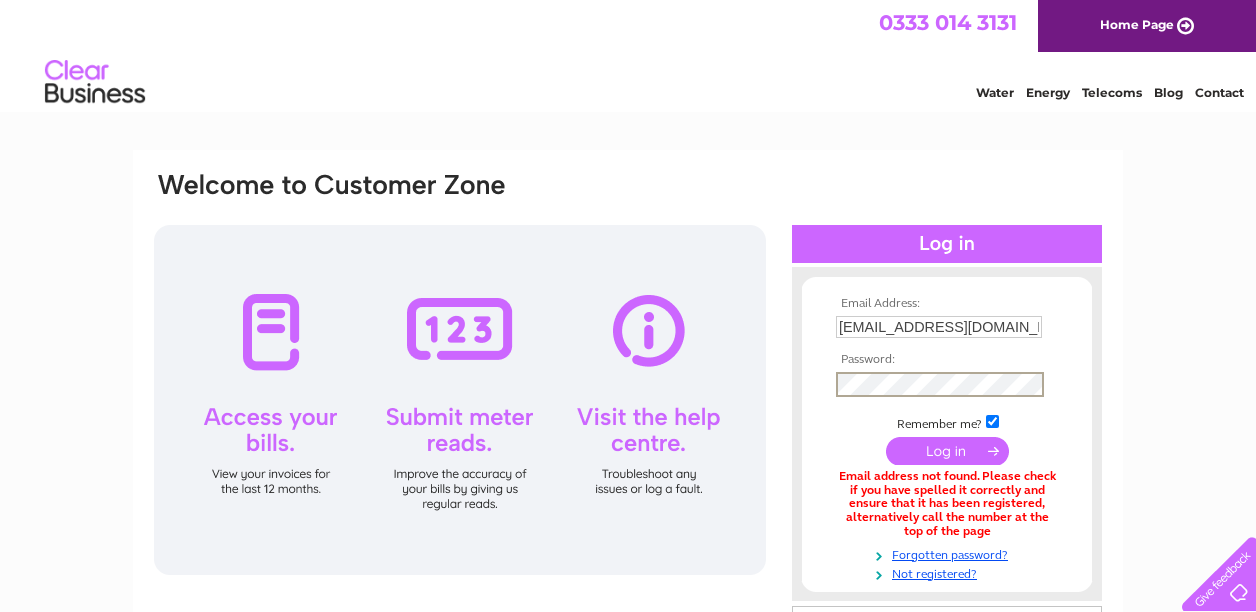 click at bounding box center [947, 451] 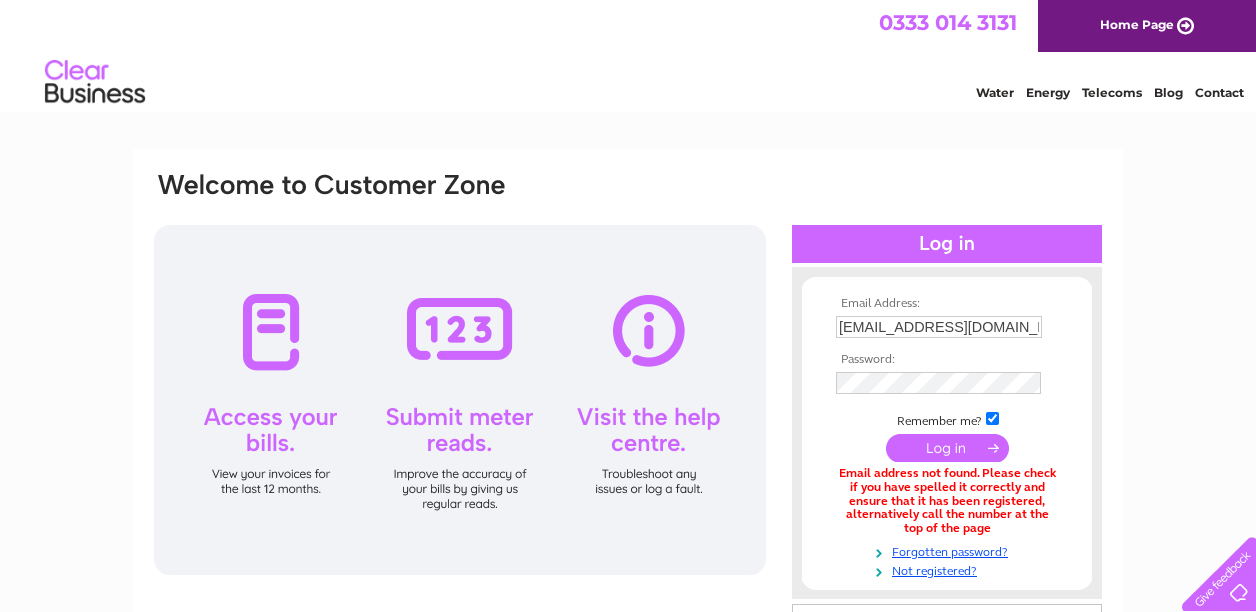 scroll, scrollTop: 0, scrollLeft: 0, axis: both 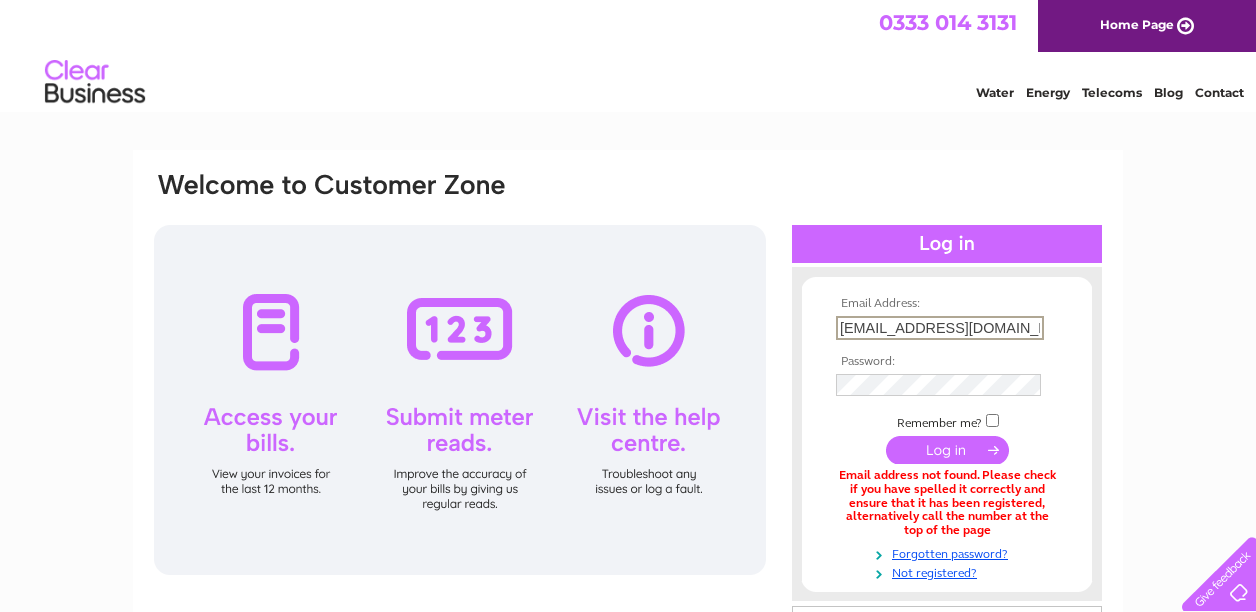 click on "info@littlewanderers.co.uk" at bounding box center (940, 328) 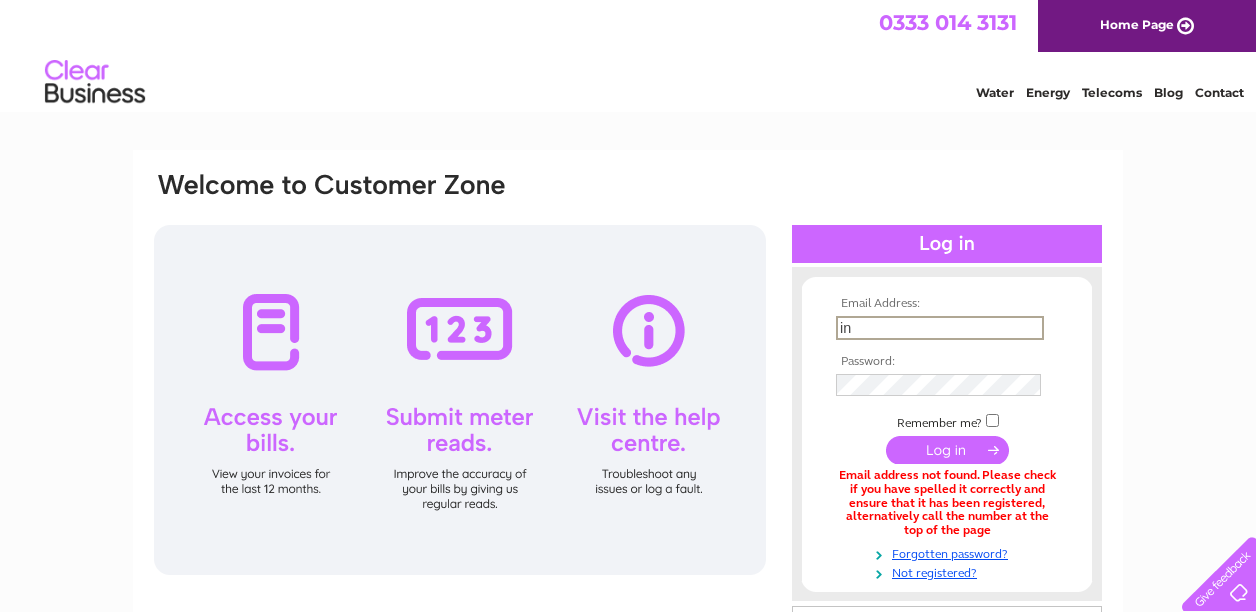 type on "i" 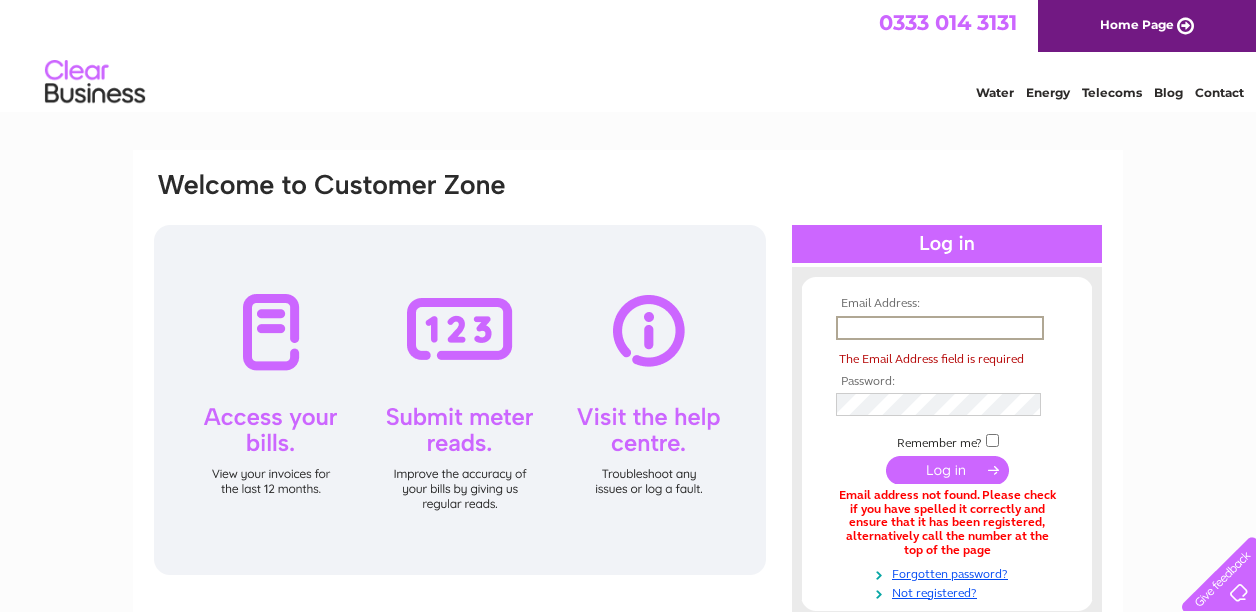 paste on "[PERSON_NAME][EMAIL_ADDRESS][PERSON_NAME][DOMAIN_NAME]" 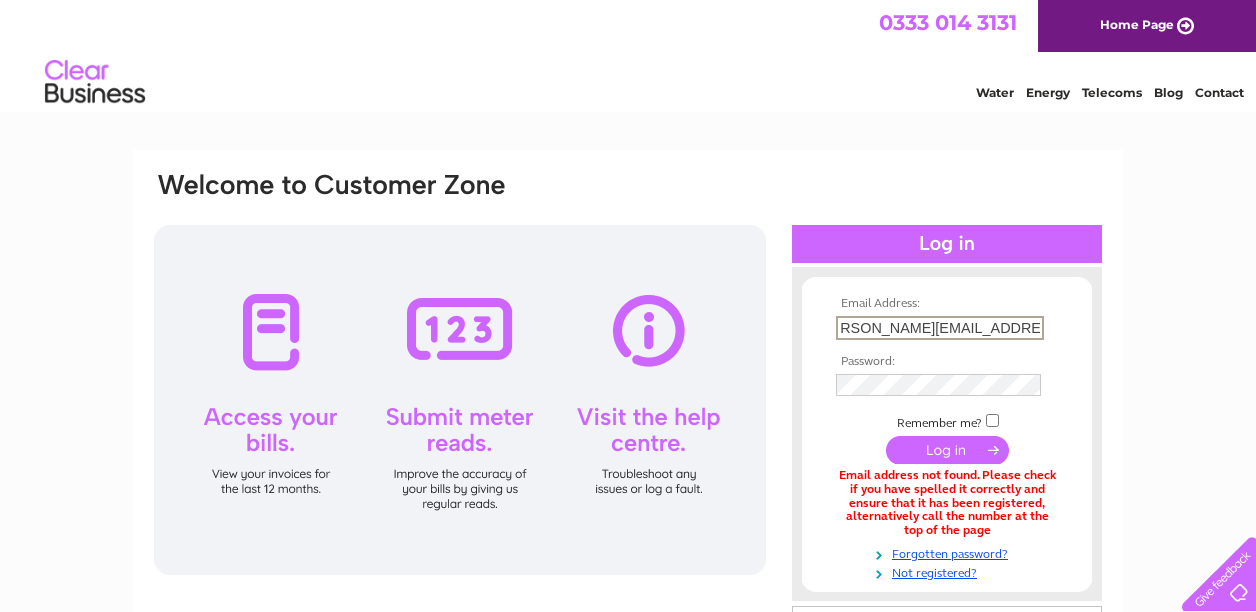 scroll, scrollTop: 0, scrollLeft: 0, axis: both 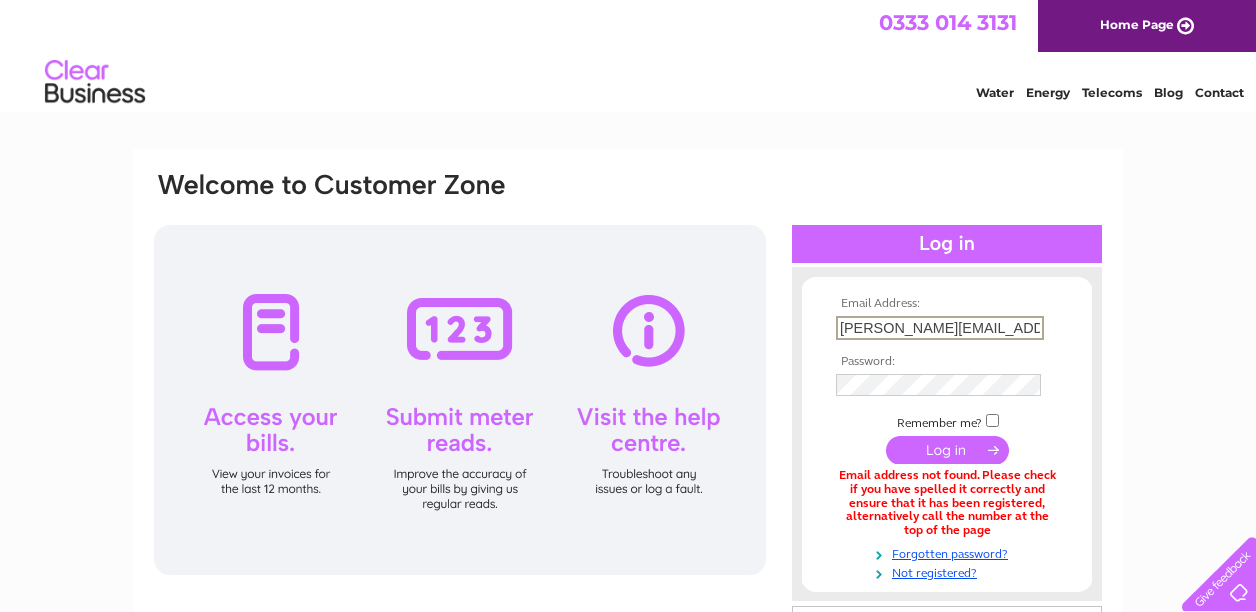 type on "[PERSON_NAME][EMAIL_ADDRESS][PERSON_NAME][DOMAIN_NAME]" 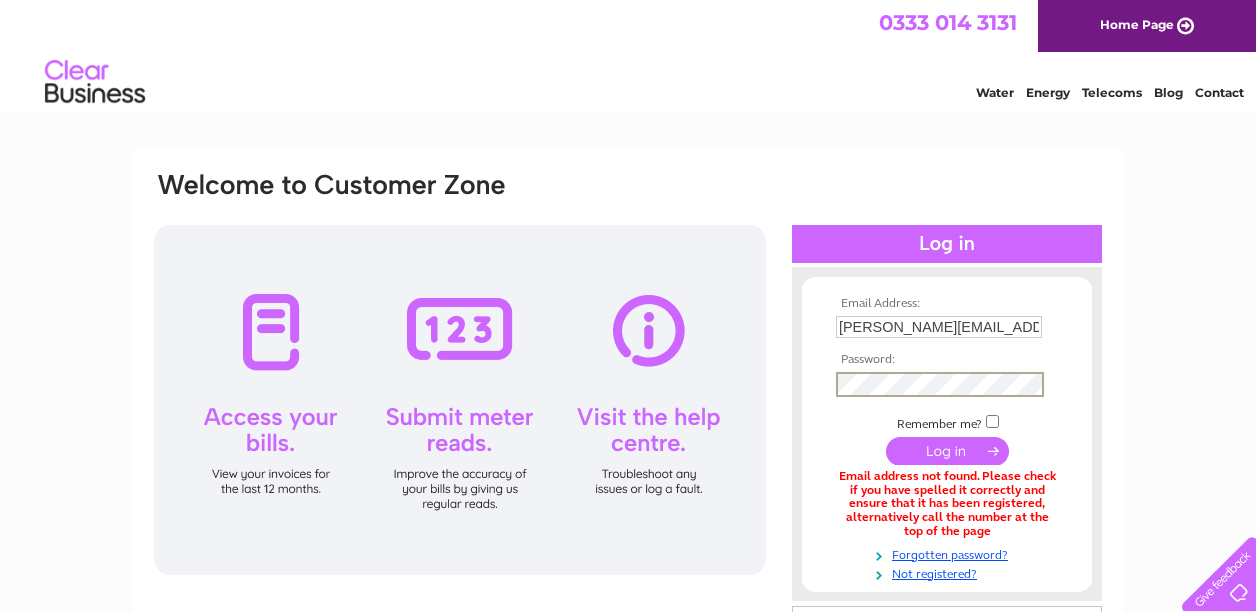 click at bounding box center [947, 451] 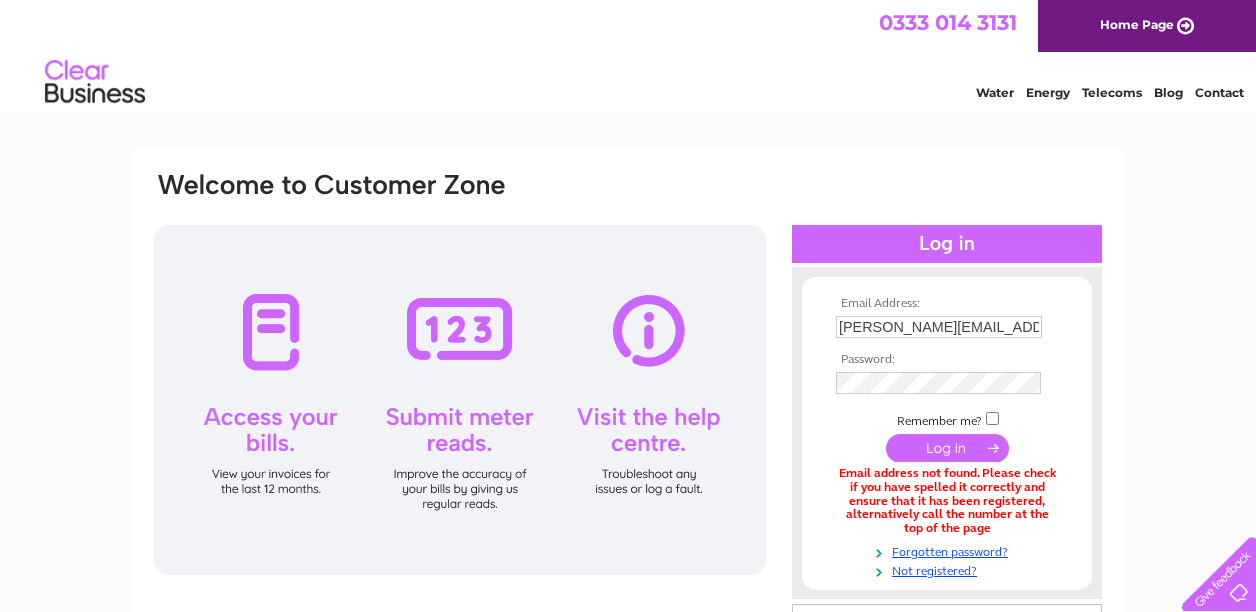 scroll, scrollTop: 0, scrollLeft: 0, axis: both 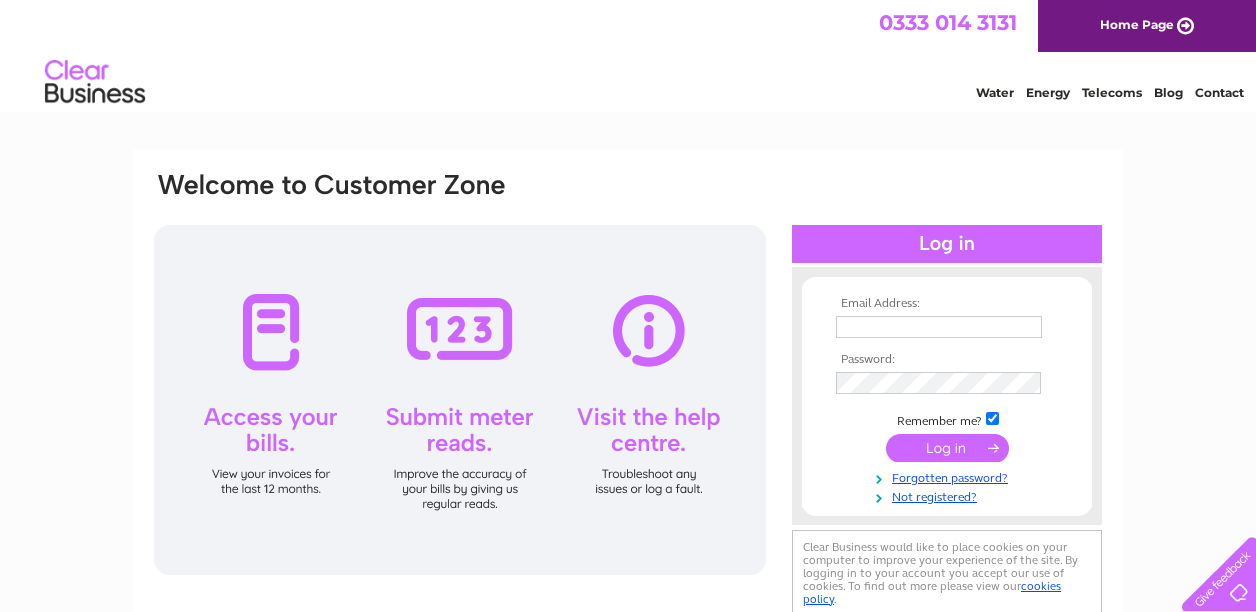 click at bounding box center (939, 327) 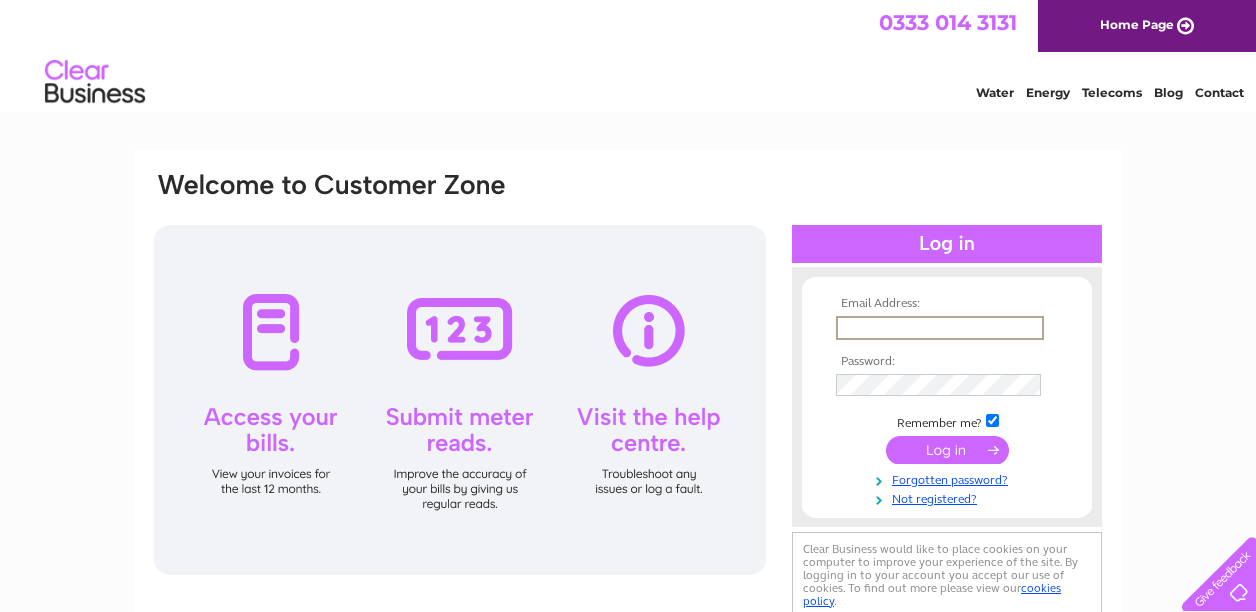 paste on "[PERSON_NAME][EMAIL_ADDRESS][PERSON_NAME][DOMAIN_NAME]" 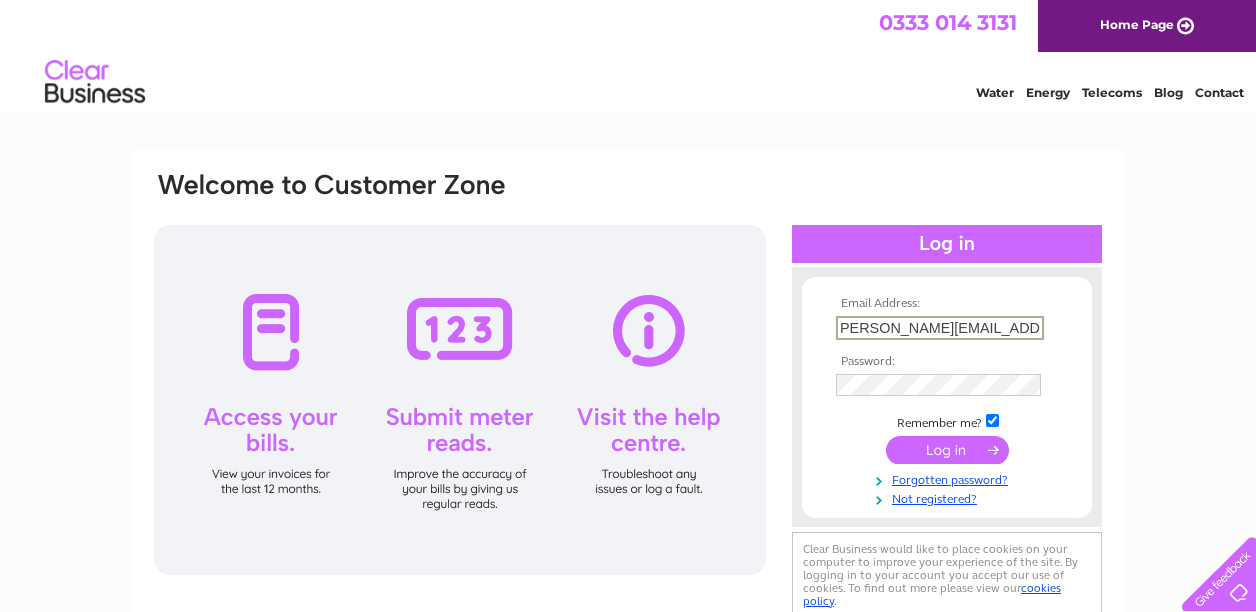 scroll, scrollTop: 0, scrollLeft: 0, axis: both 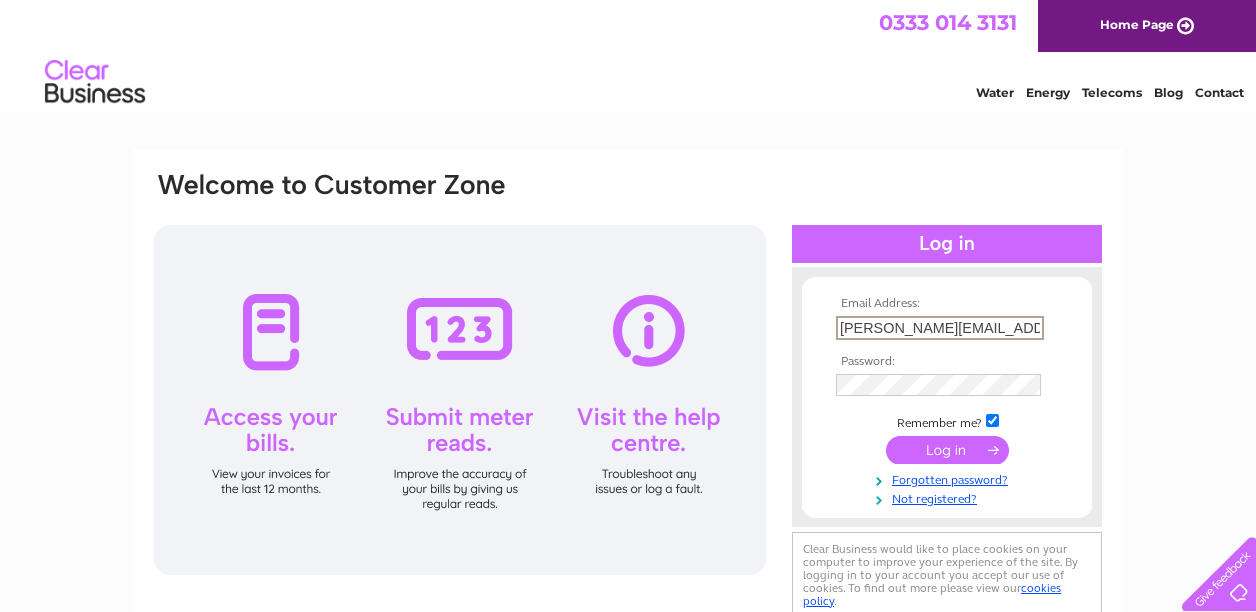 type on "[PERSON_NAME][EMAIL_ADDRESS][PERSON_NAME][DOMAIN_NAME]" 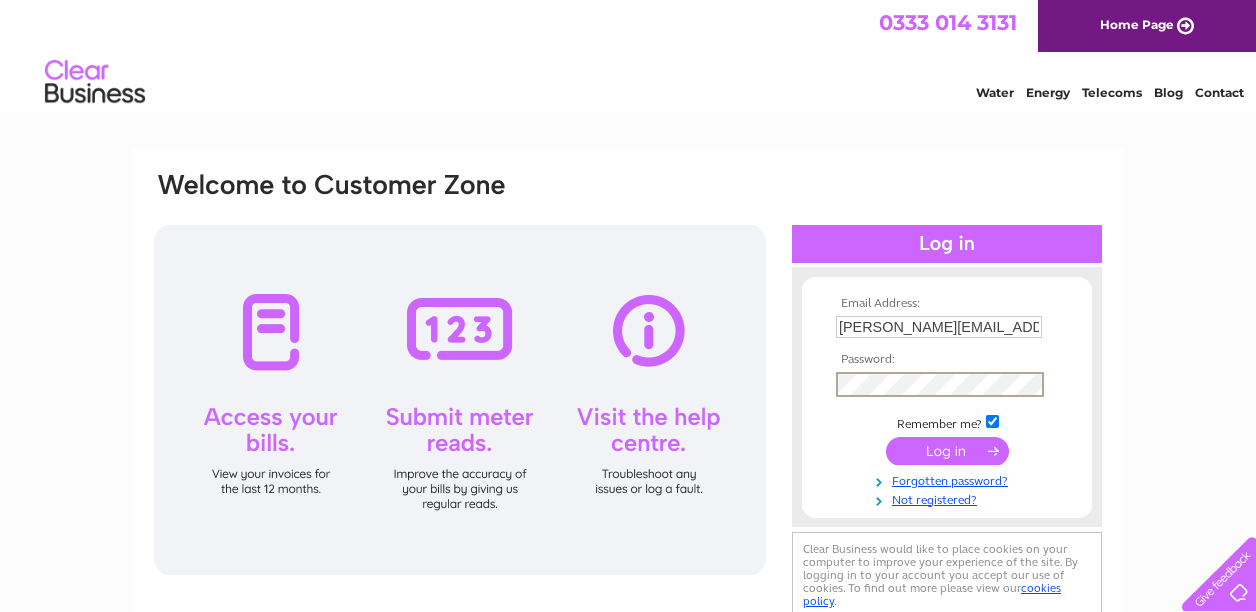 click at bounding box center (992, 421) 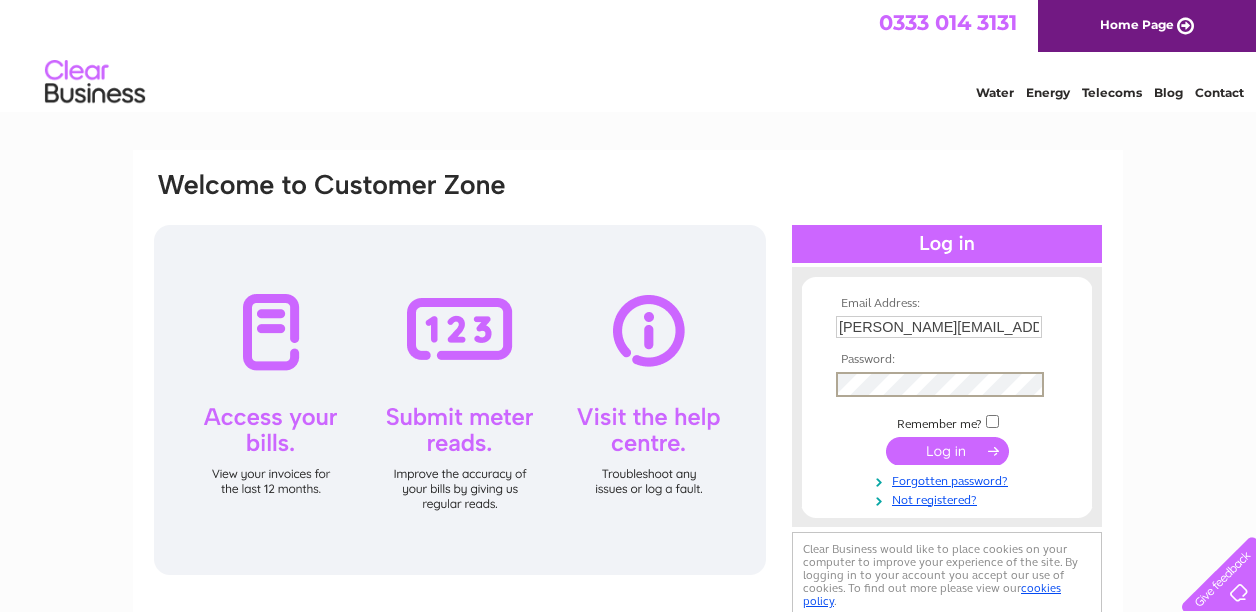 click at bounding box center (947, 451) 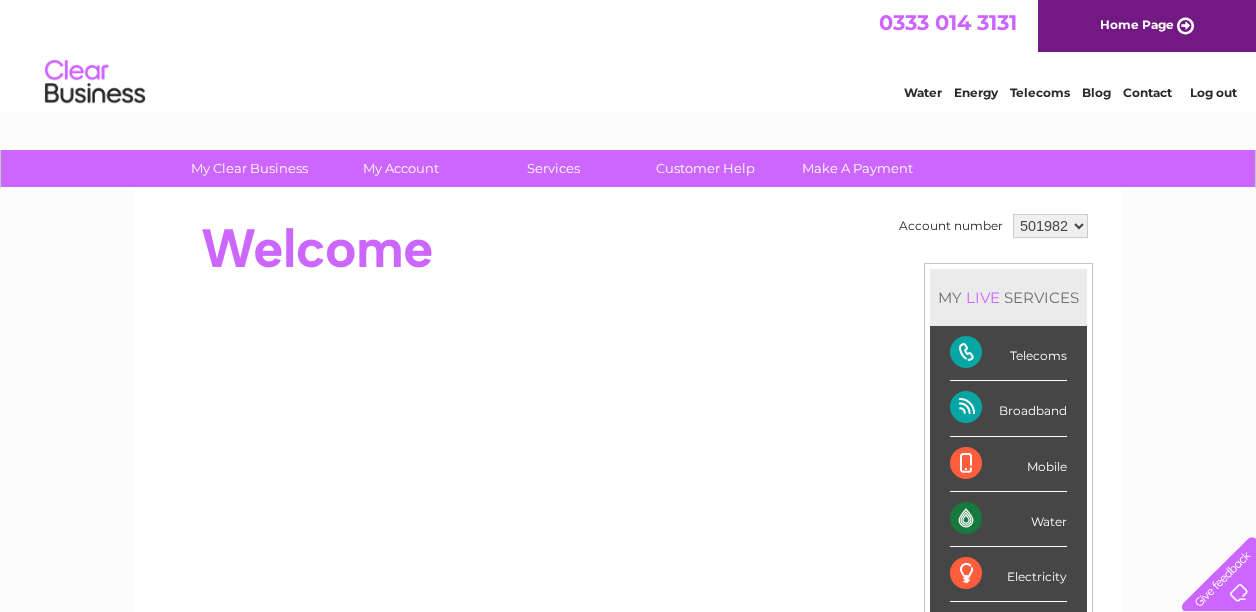 scroll, scrollTop: 0, scrollLeft: 0, axis: both 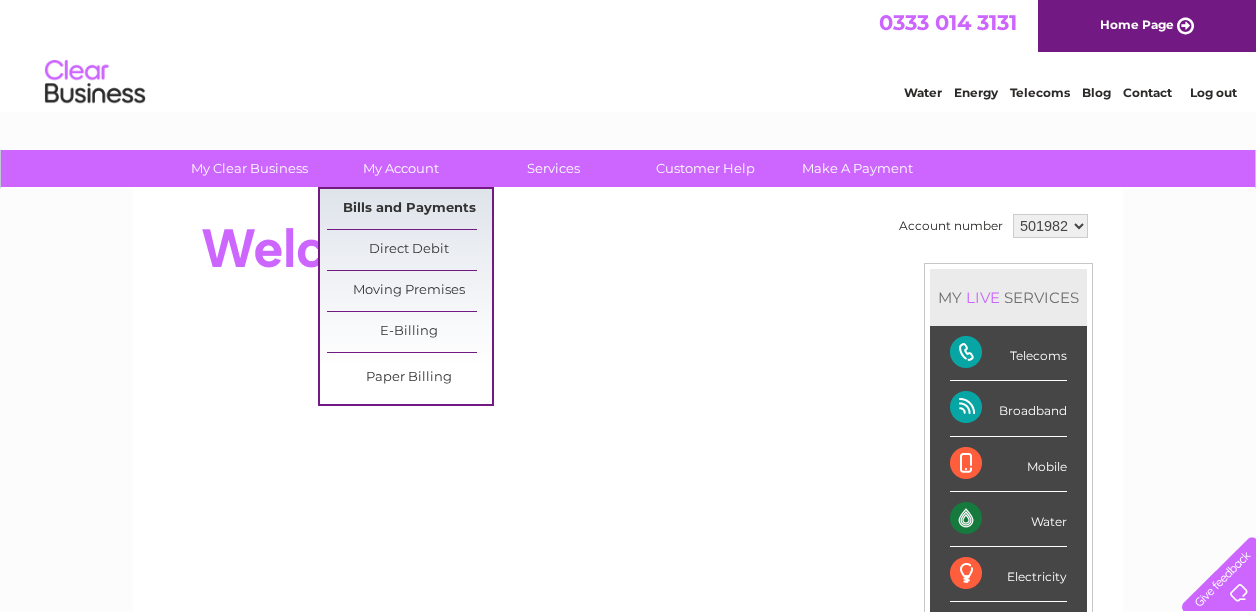 click on "Bills and Payments" at bounding box center [409, 209] 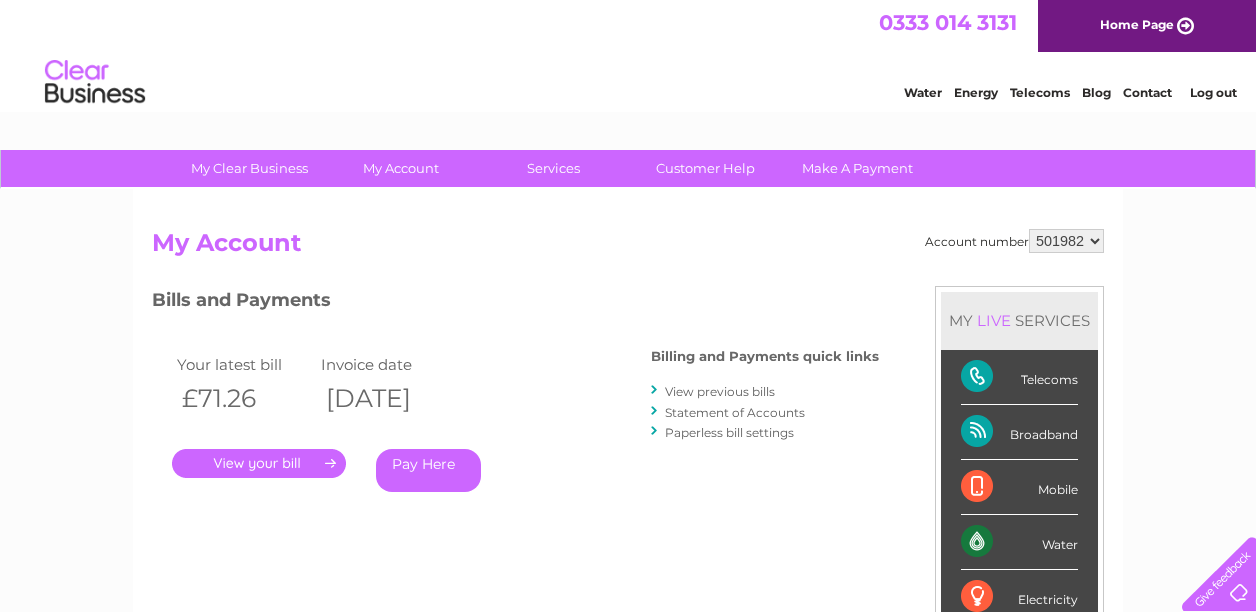 scroll, scrollTop: 0, scrollLeft: 0, axis: both 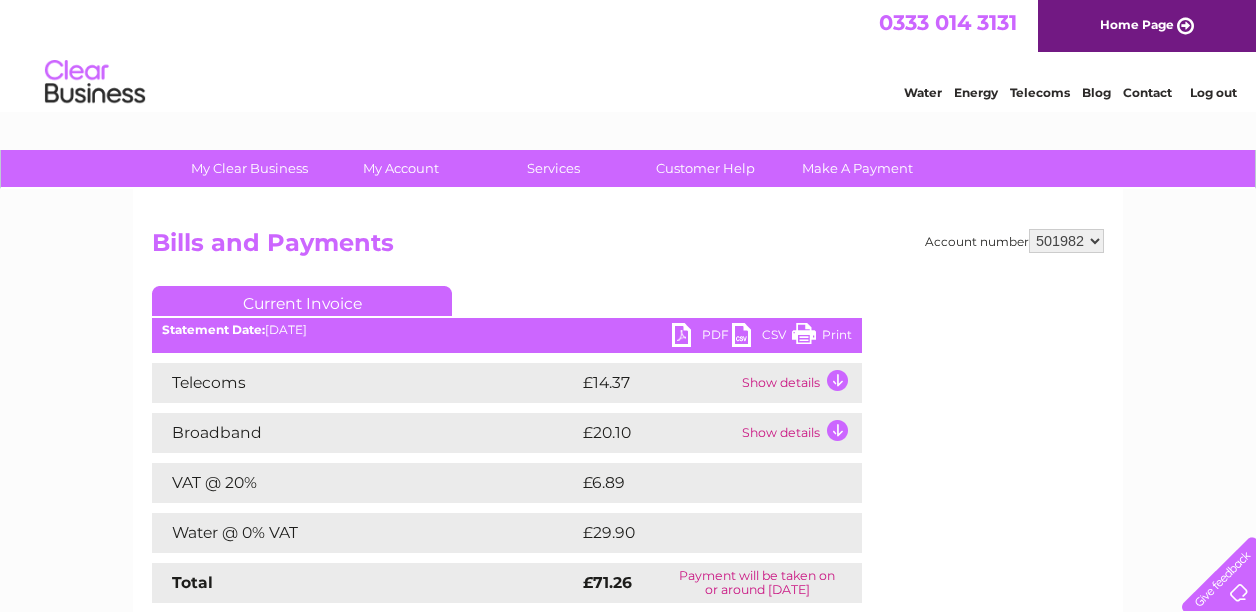 click on "Show details" at bounding box center (799, 383) 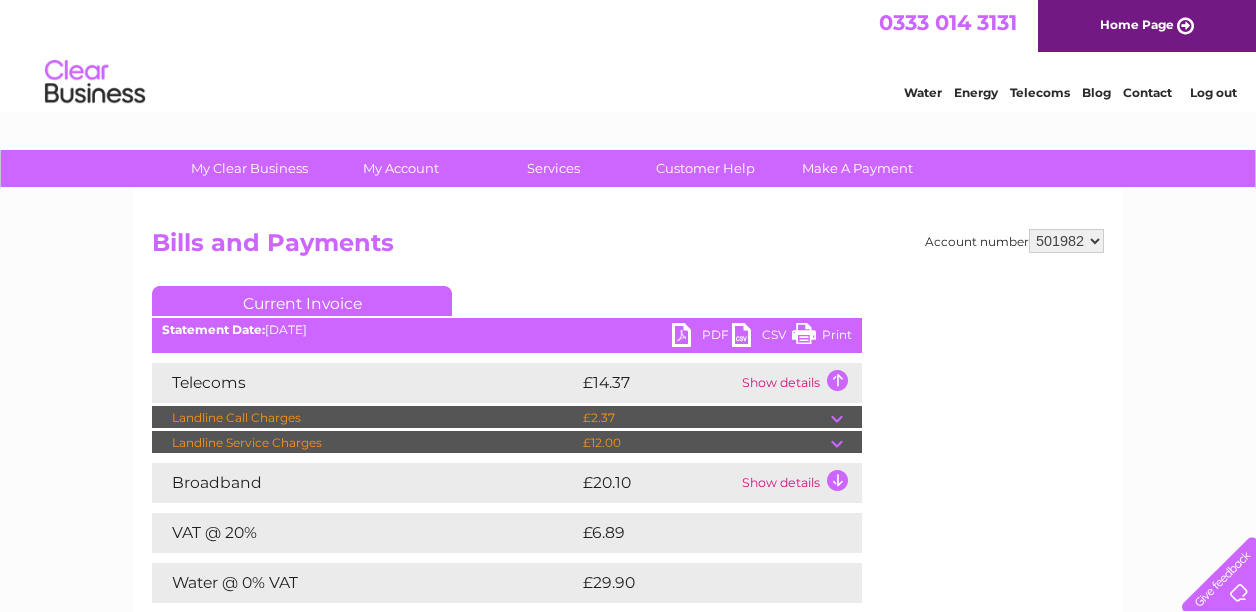 click at bounding box center (846, 418) 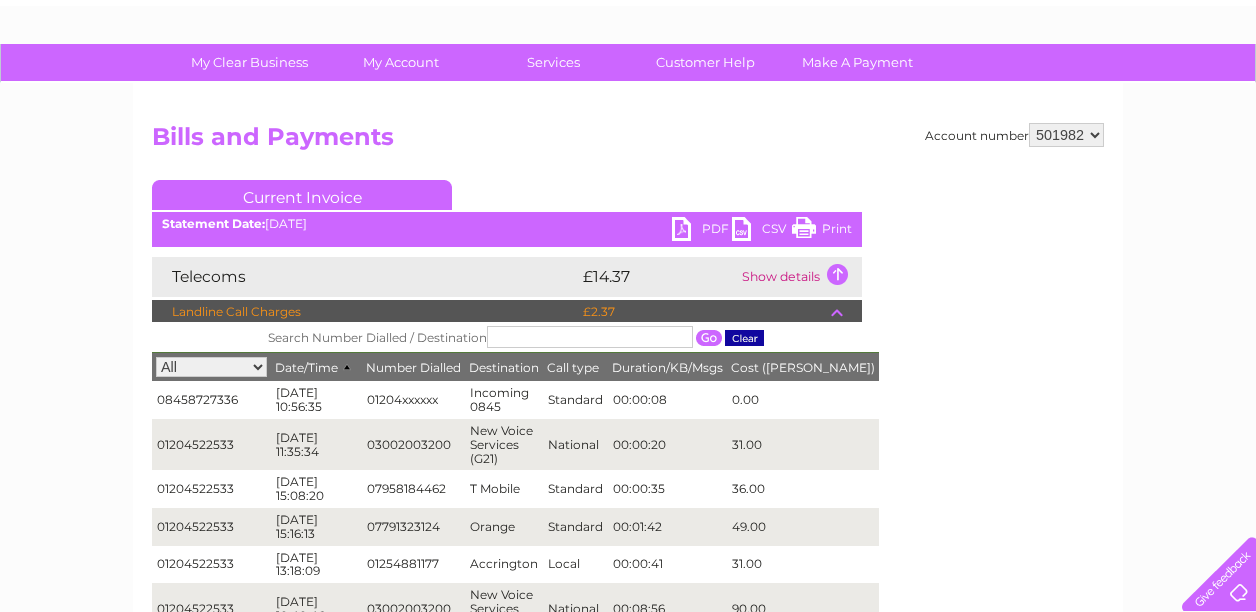scroll, scrollTop: 120, scrollLeft: 0, axis: vertical 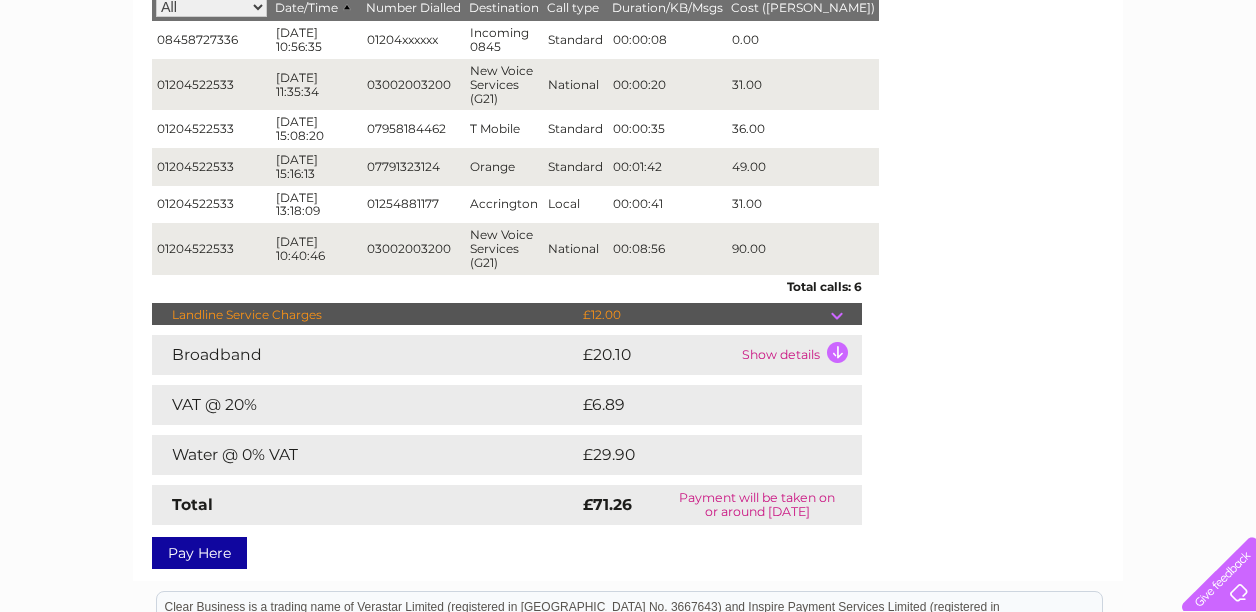 click on "Show details" at bounding box center [799, 355] 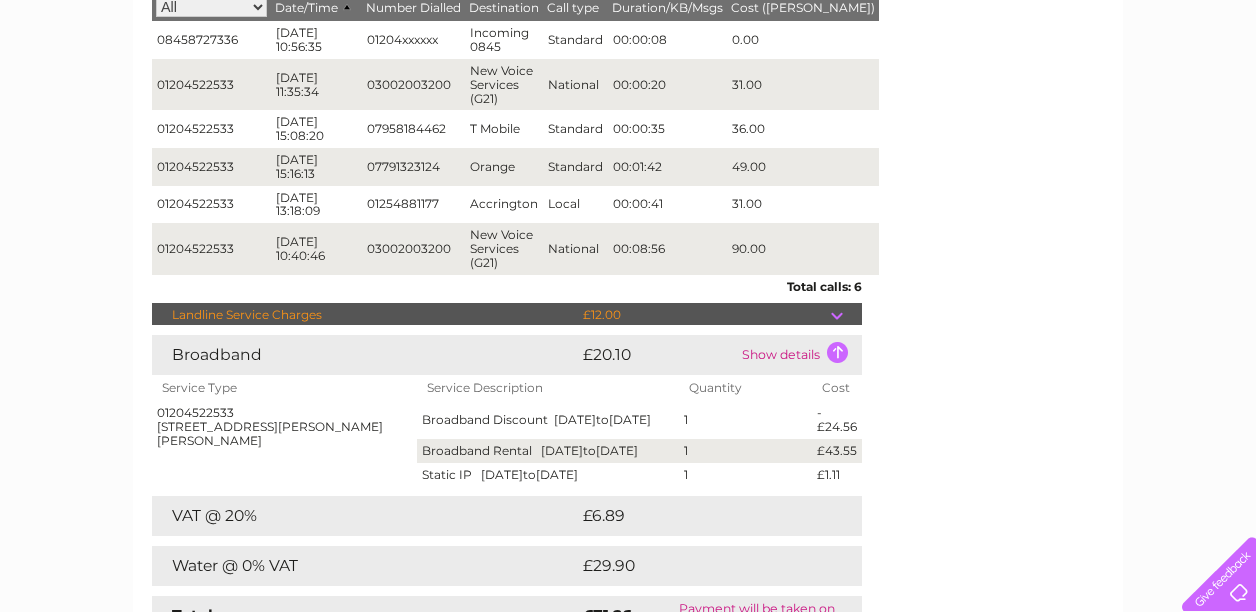 click on "Show details" at bounding box center [799, 355] 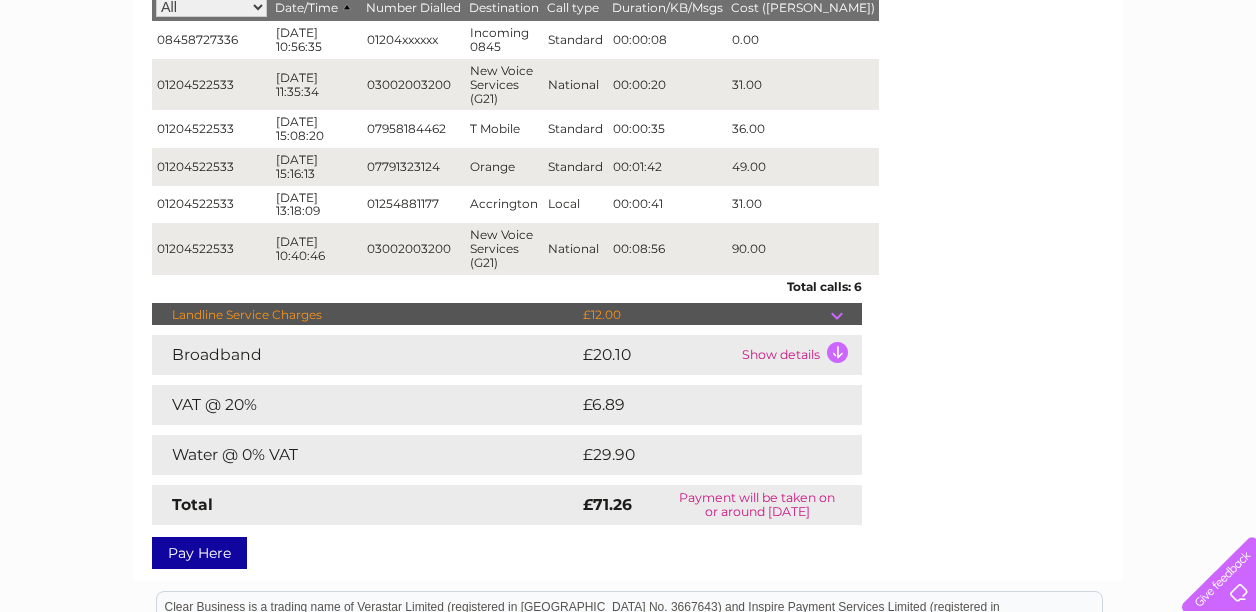 scroll, scrollTop: 0, scrollLeft: 0, axis: both 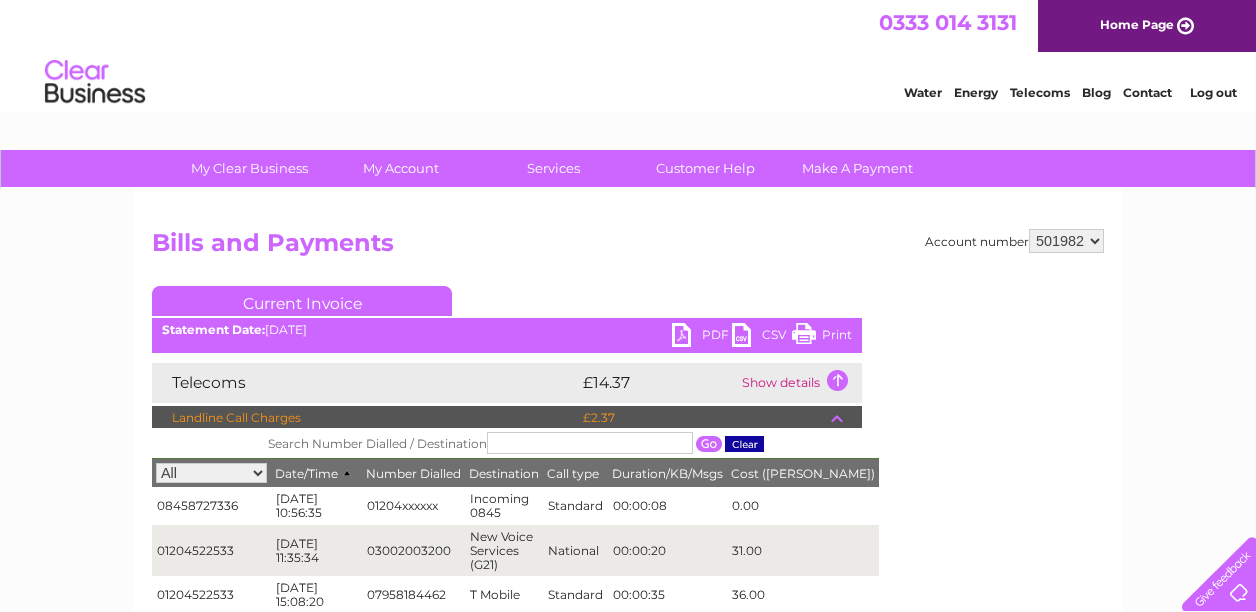 click on "PDF" at bounding box center [702, 337] 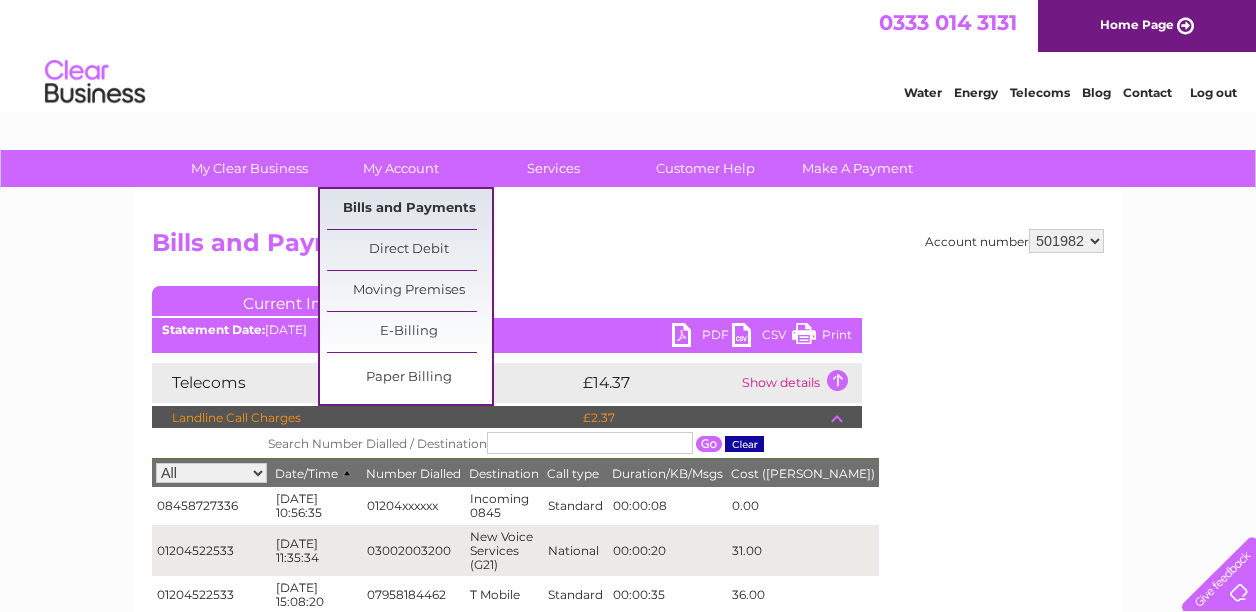 click on "Bills and Payments" at bounding box center [409, 209] 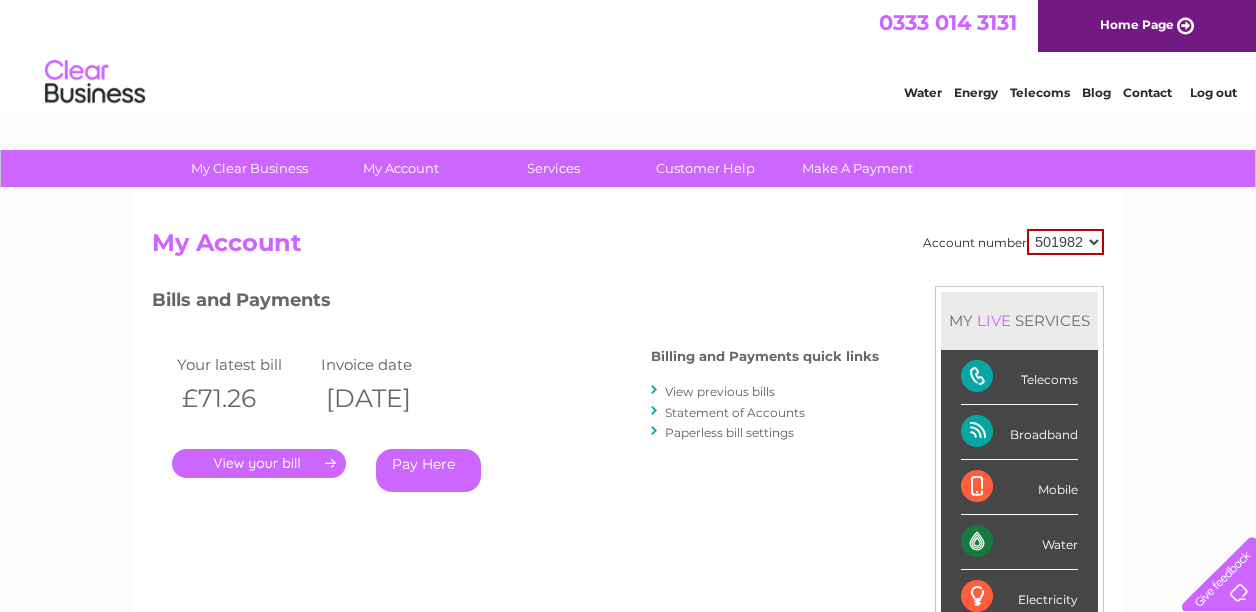 scroll, scrollTop: 0, scrollLeft: 0, axis: both 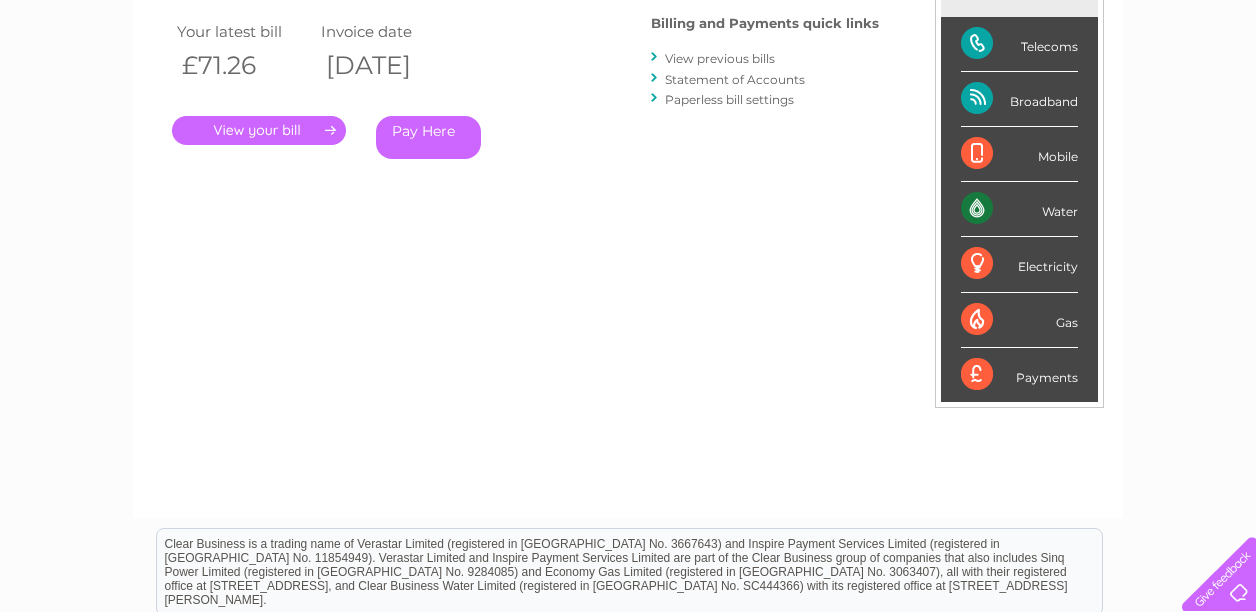 click on "." at bounding box center (259, 130) 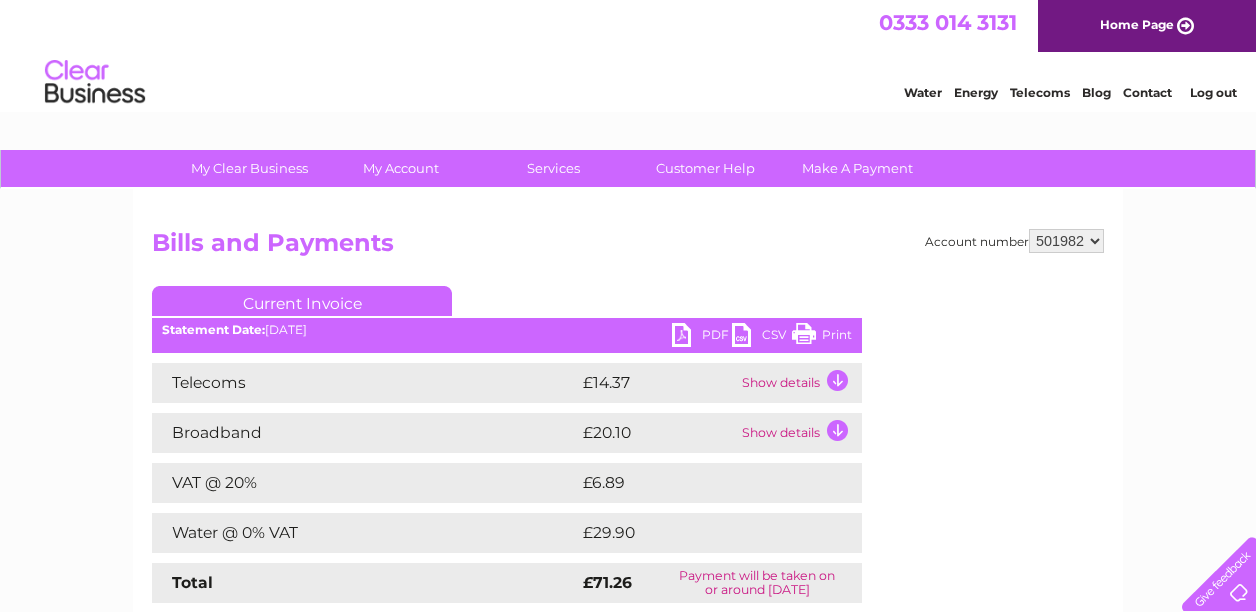 scroll, scrollTop: 0, scrollLeft: 0, axis: both 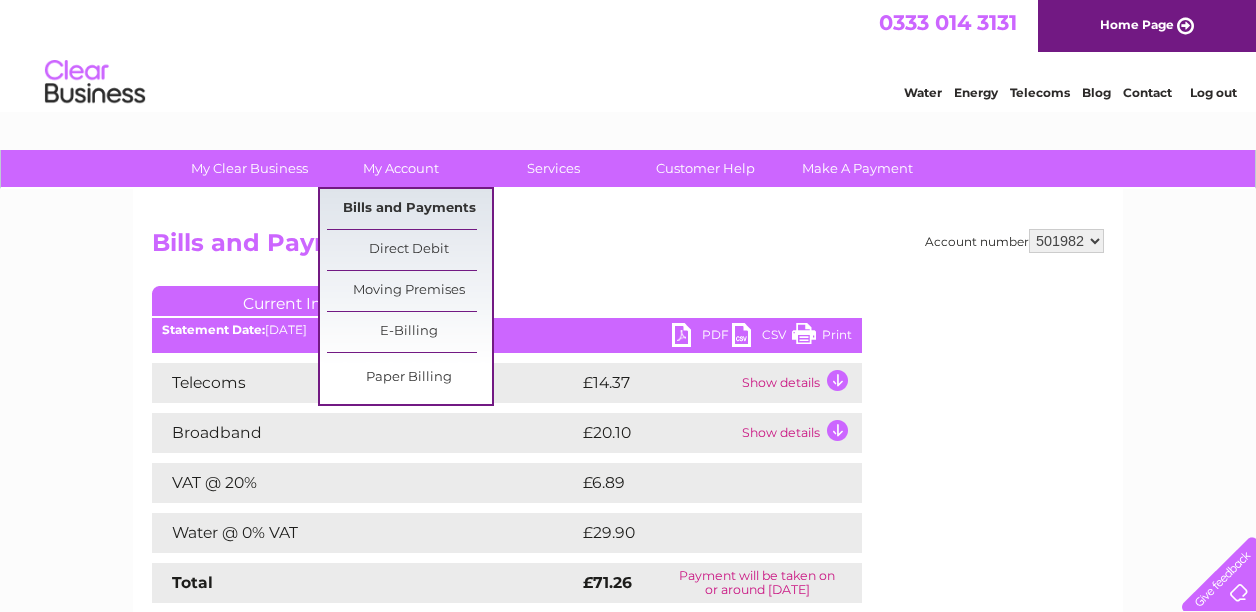click on "Bills and Payments" at bounding box center [409, 209] 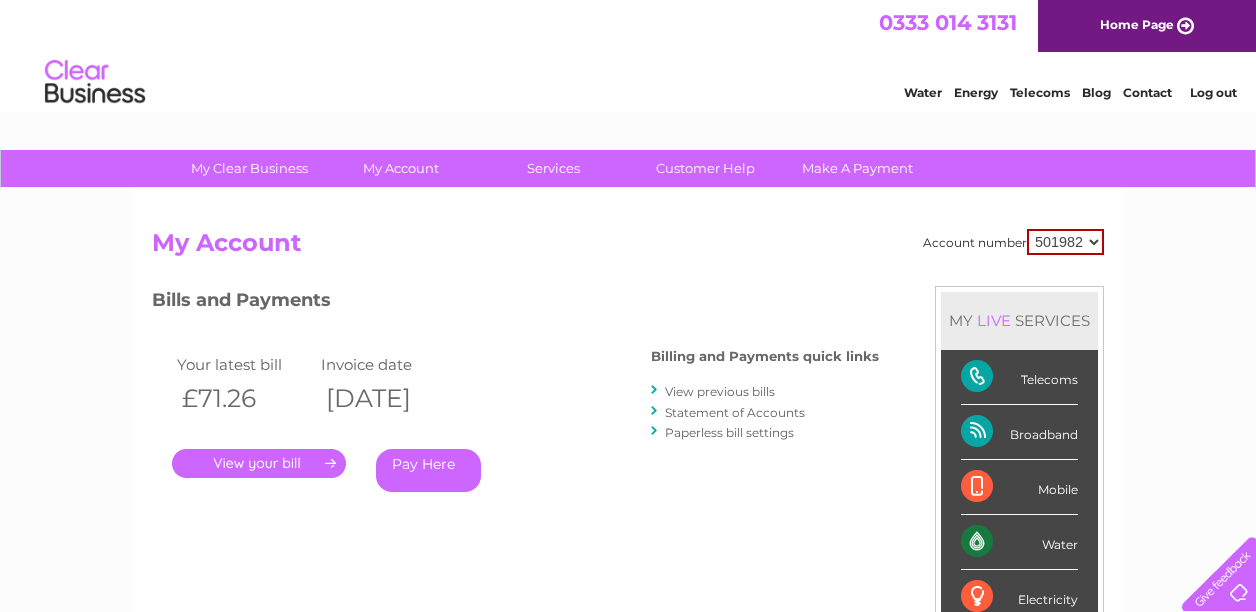 scroll, scrollTop: 0, scrollLeft: 0, axis: both 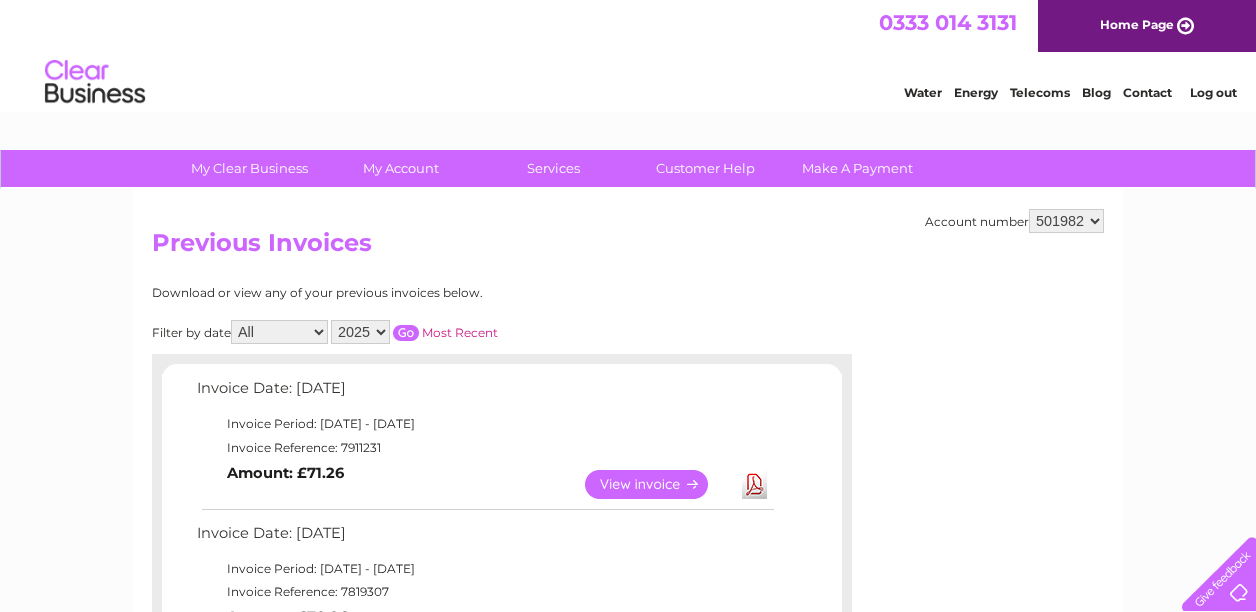 click on "Log out" at bounding box center [1213, 92] 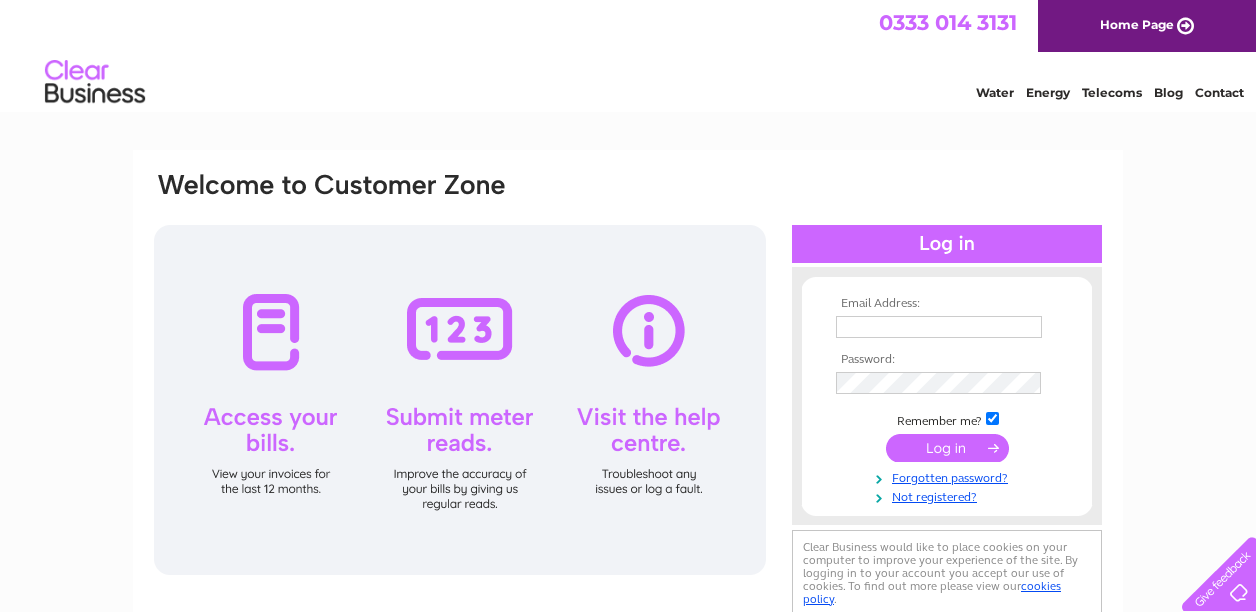 scroll, scrollTop: 0, scrollLeft: 0, axis: both 